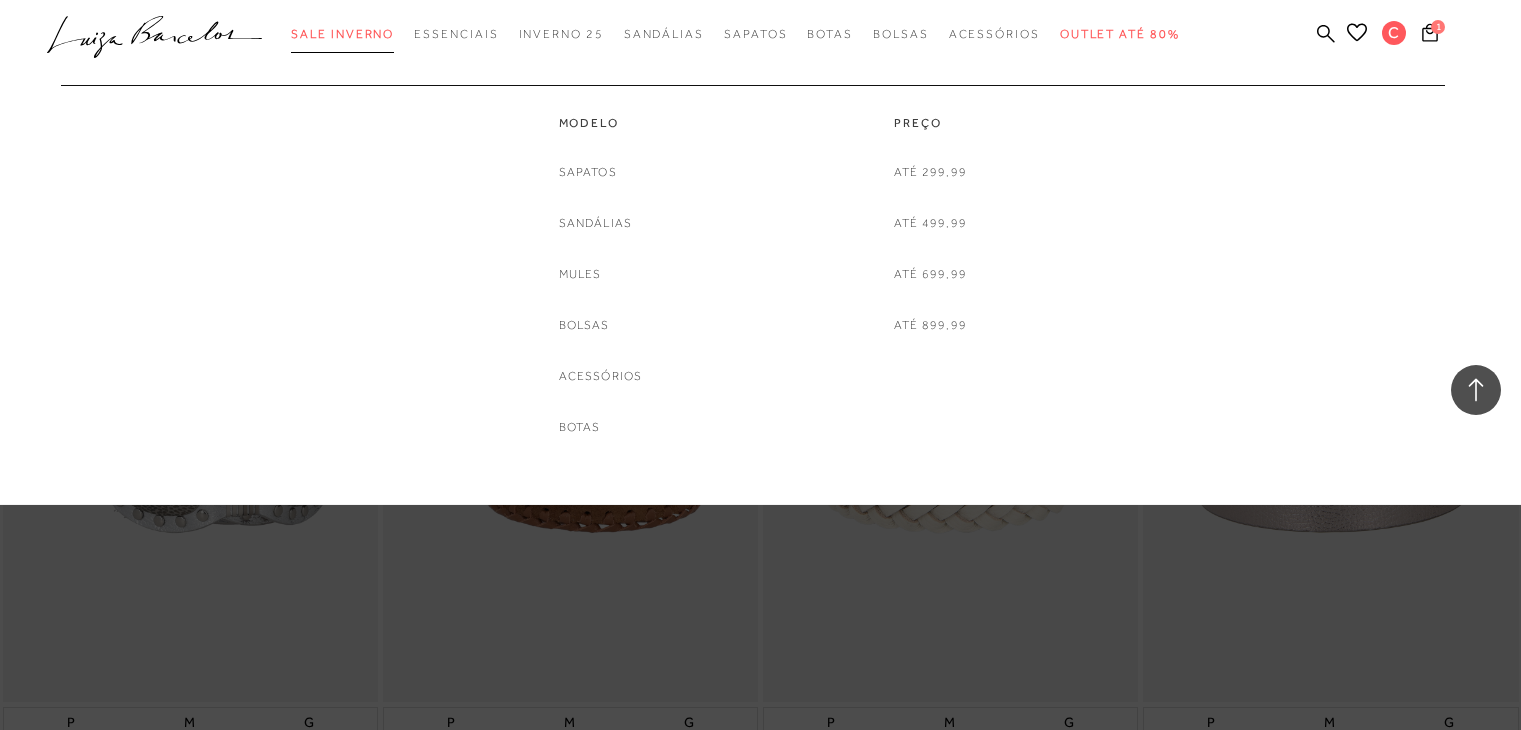 scroll, scrollTop: 5560, scrollLeft: 0, axis: vertical 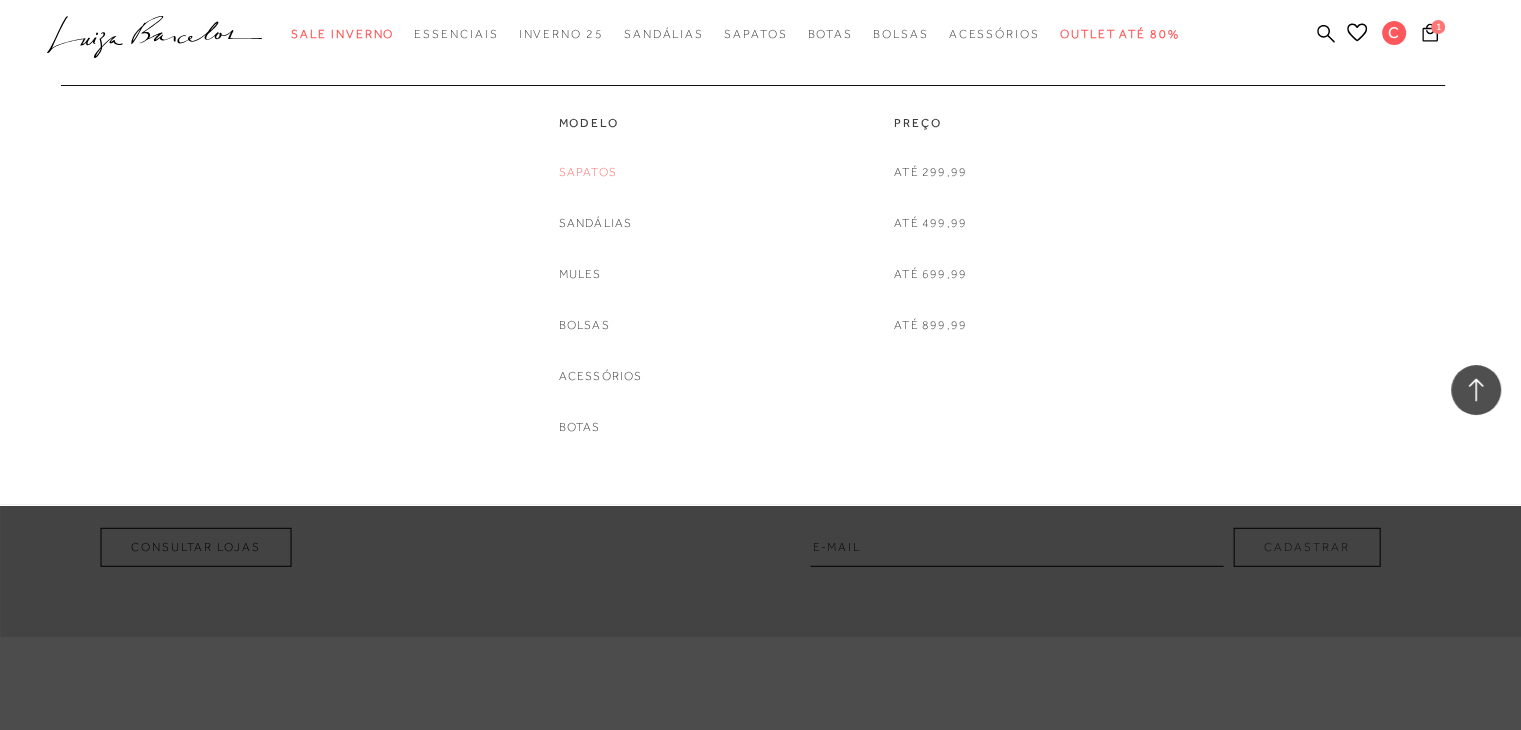 click on "Sapatos" at bounding box center (588, 172) 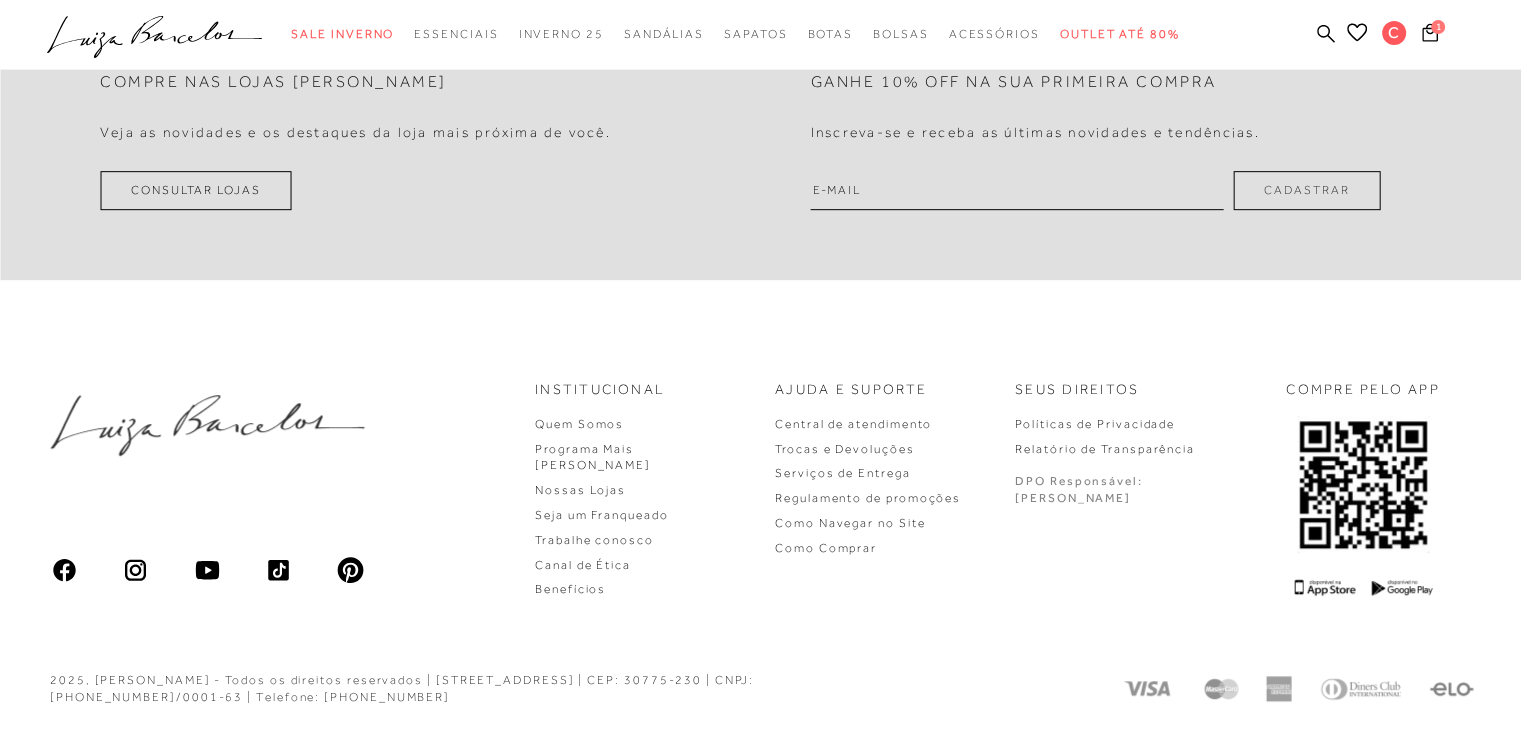 scroll, scrollTop: 0, scrollLeft: 0, axis: both 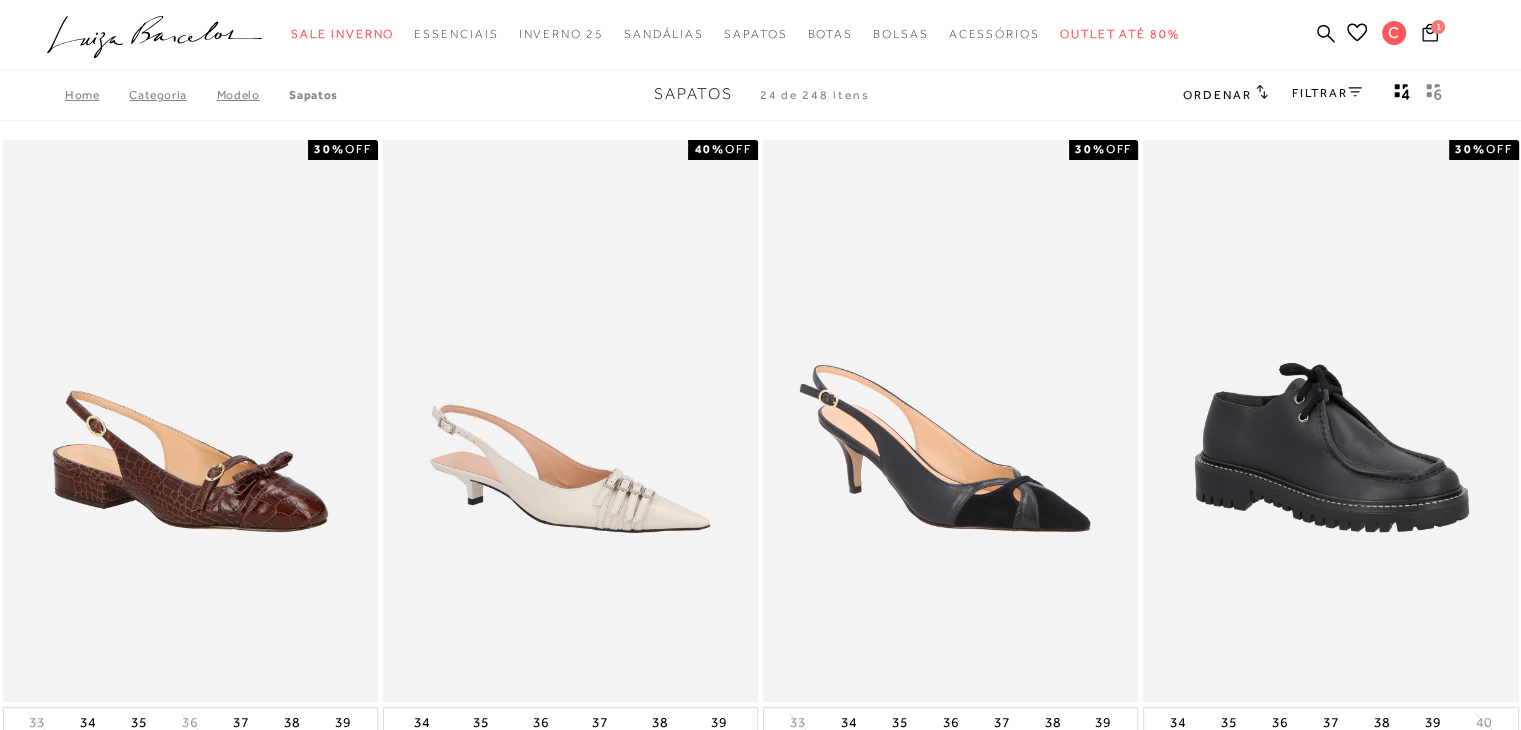 type 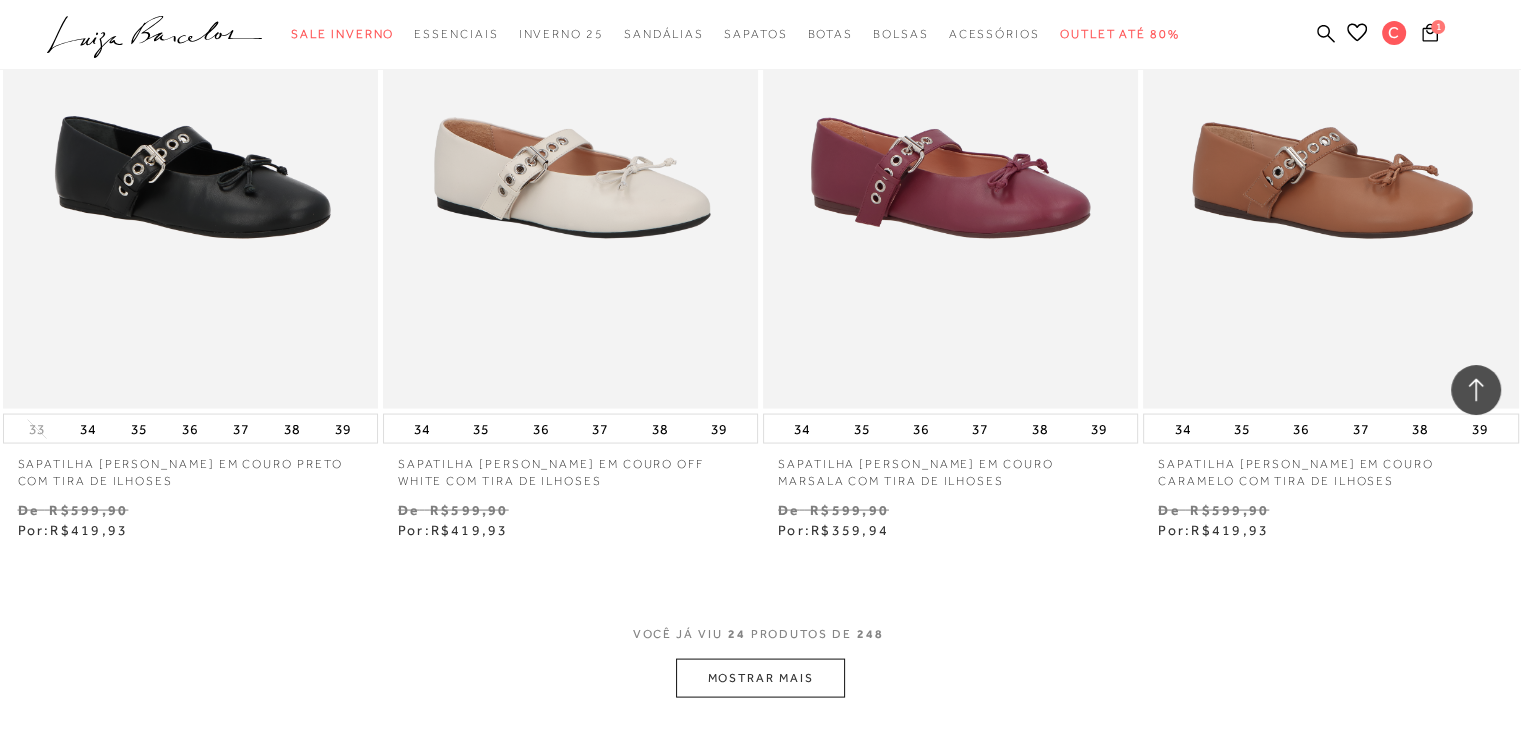scroll, scrollTop: 3920, scrollLeft: 0, axis: vertical 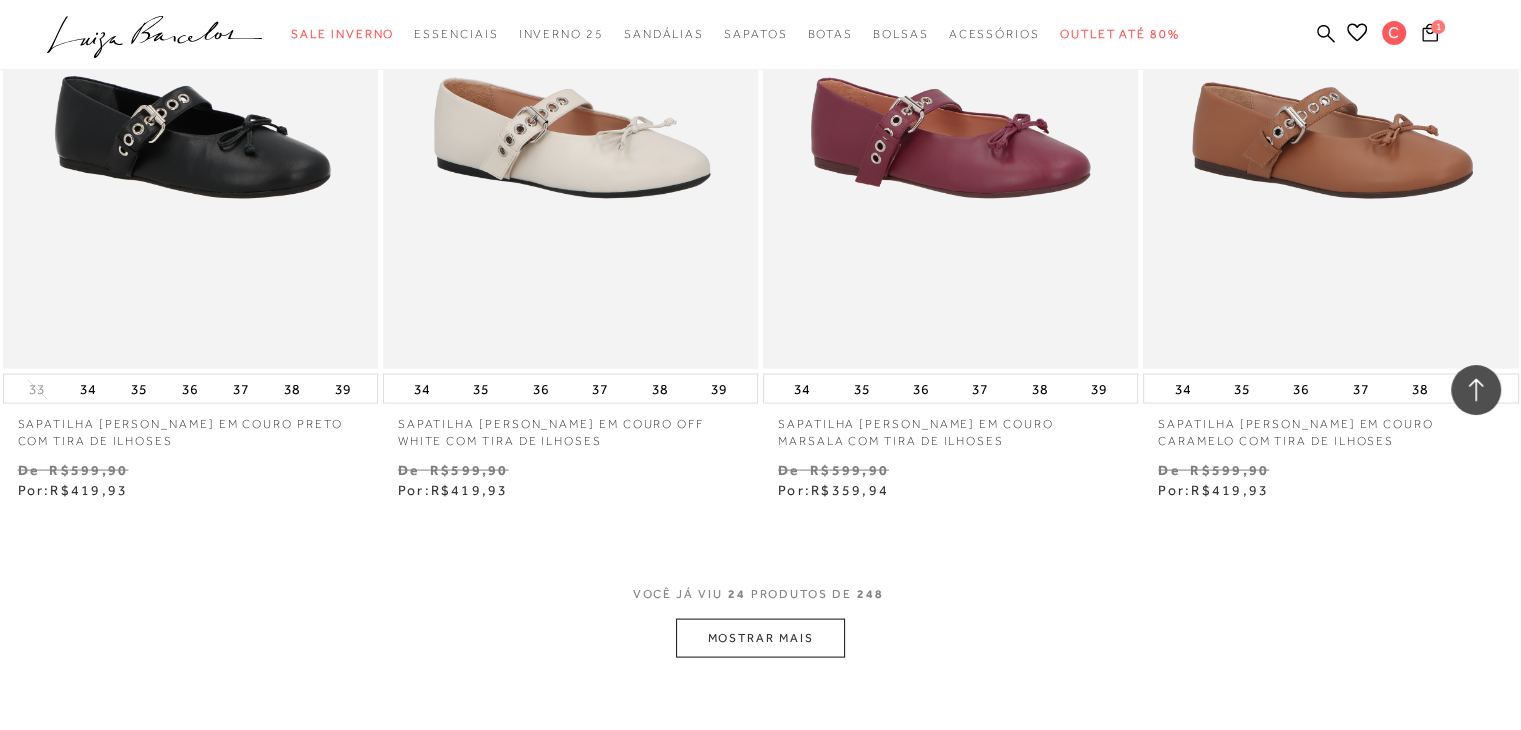 click on "MOSTRAR MAIS" at bounding box center (760, 638) 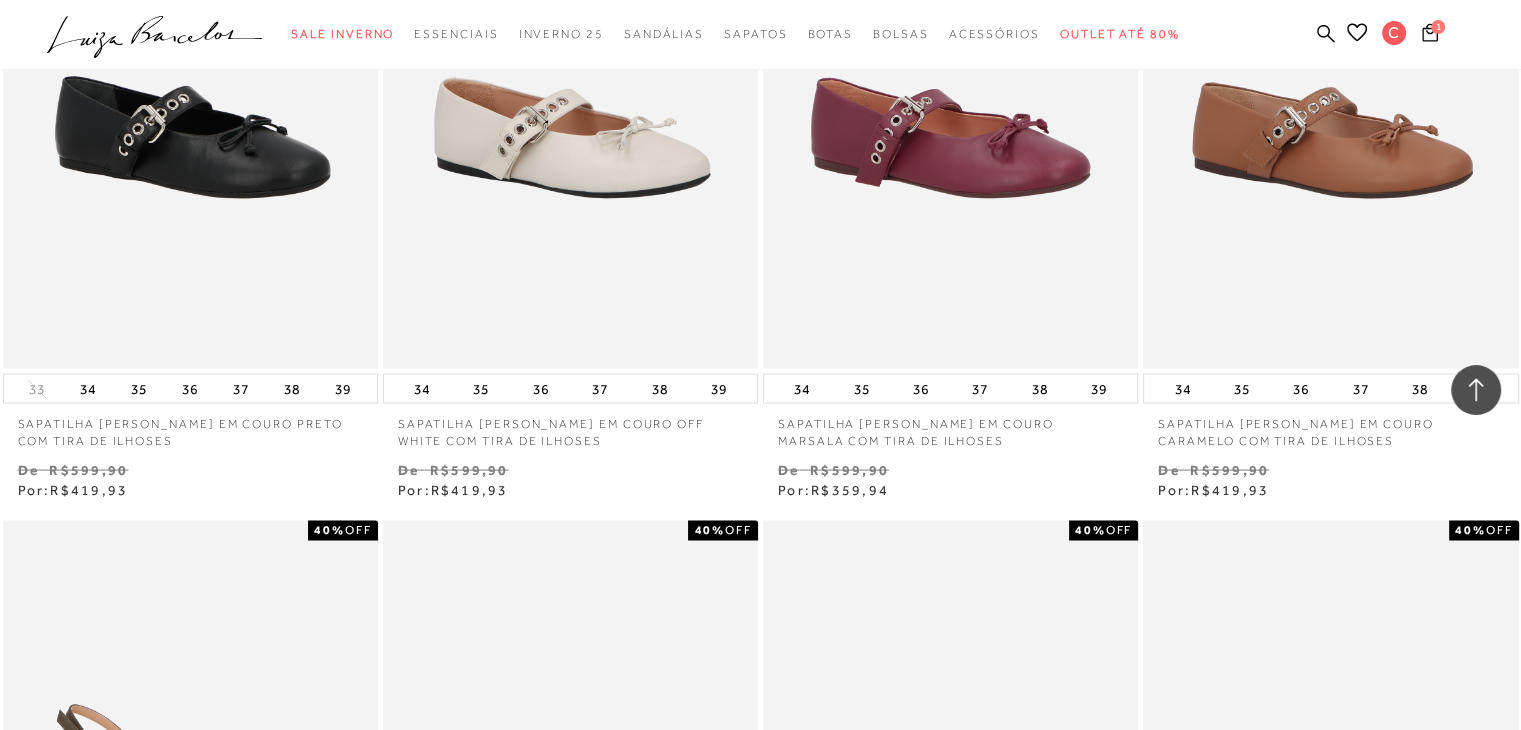 type 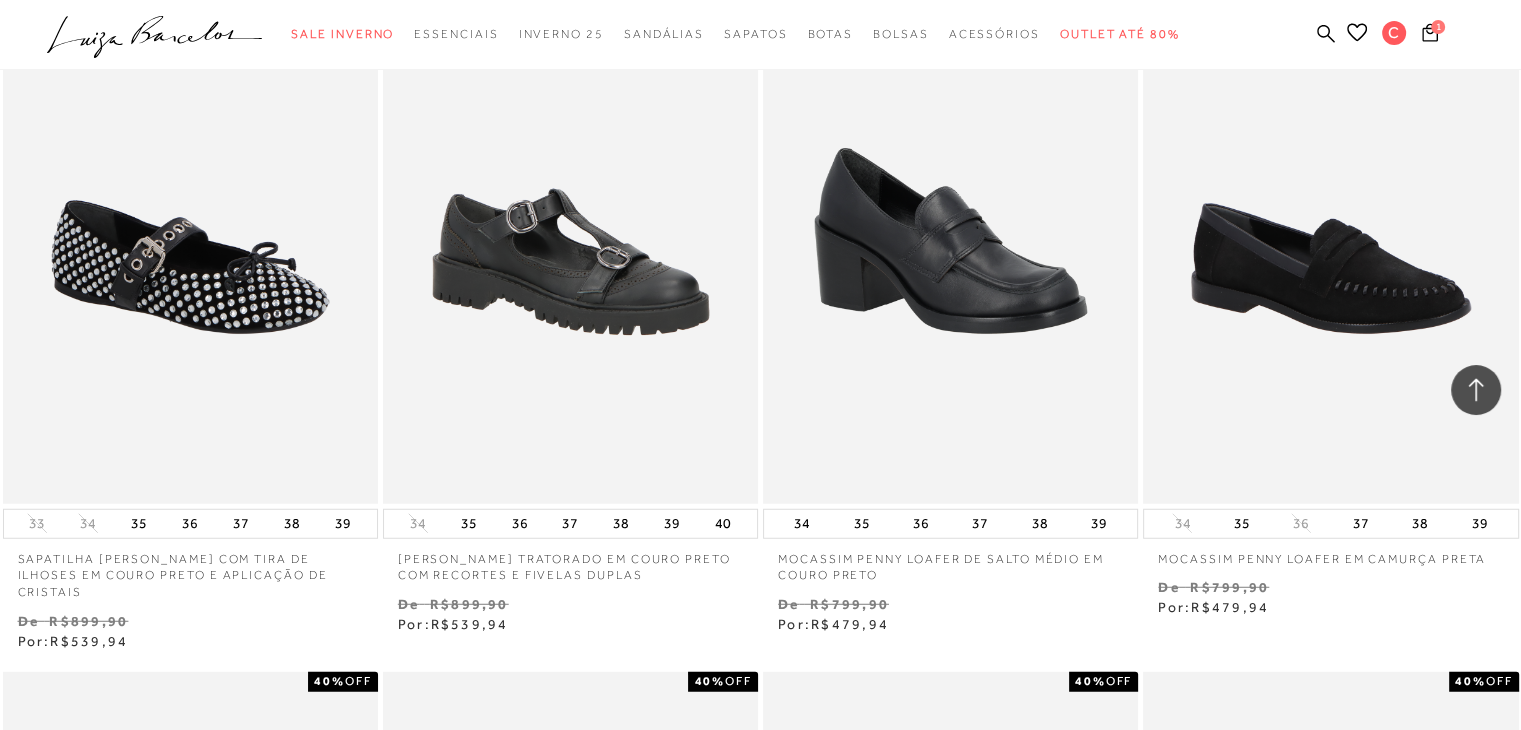 scroll, scrollTop: 5200, scrollLeft: 0, axis: vertical 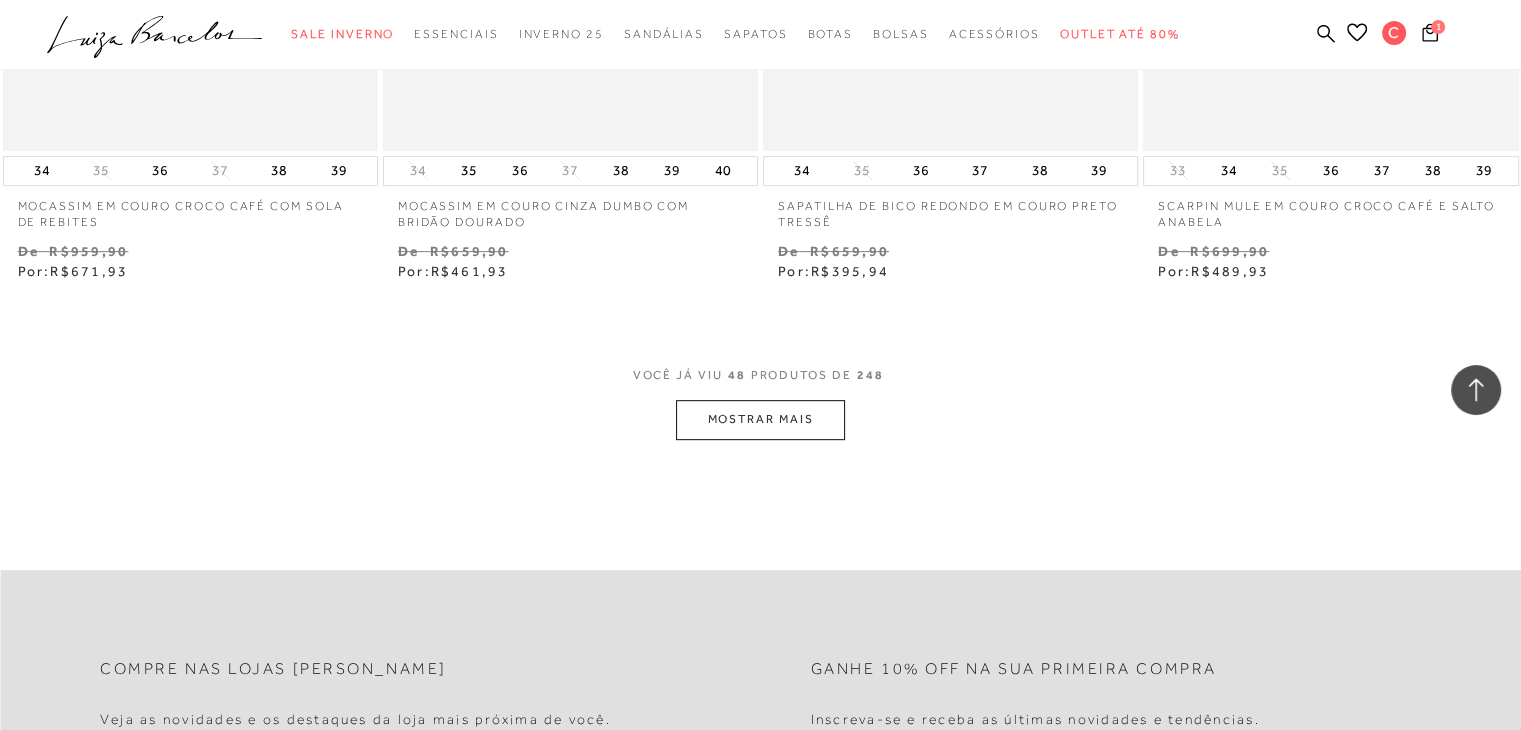click on "MOSTRAR MAIS" at bounding box center [760, 419] 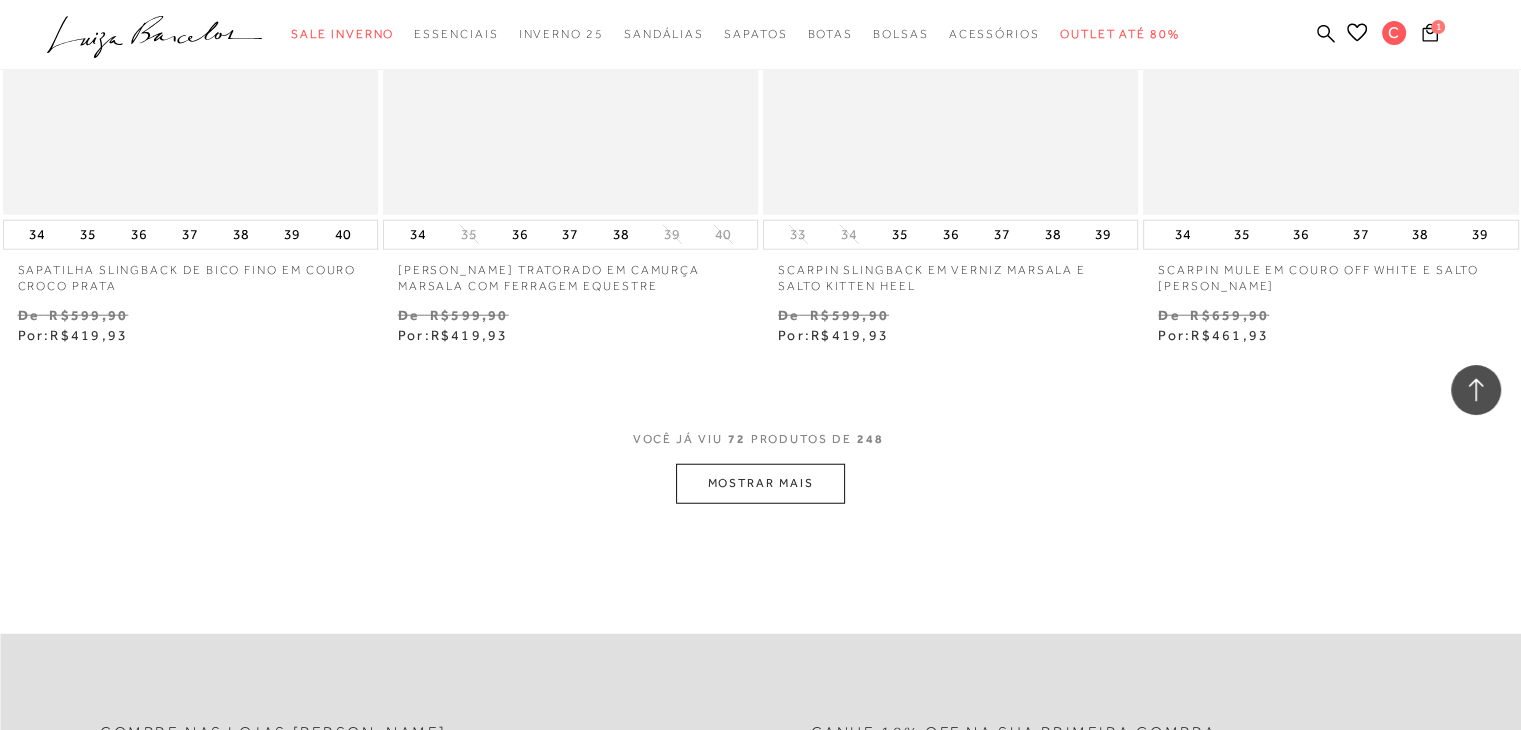 scroll, scrollTop: 12720, scrollLeft: 0, axis: vertical 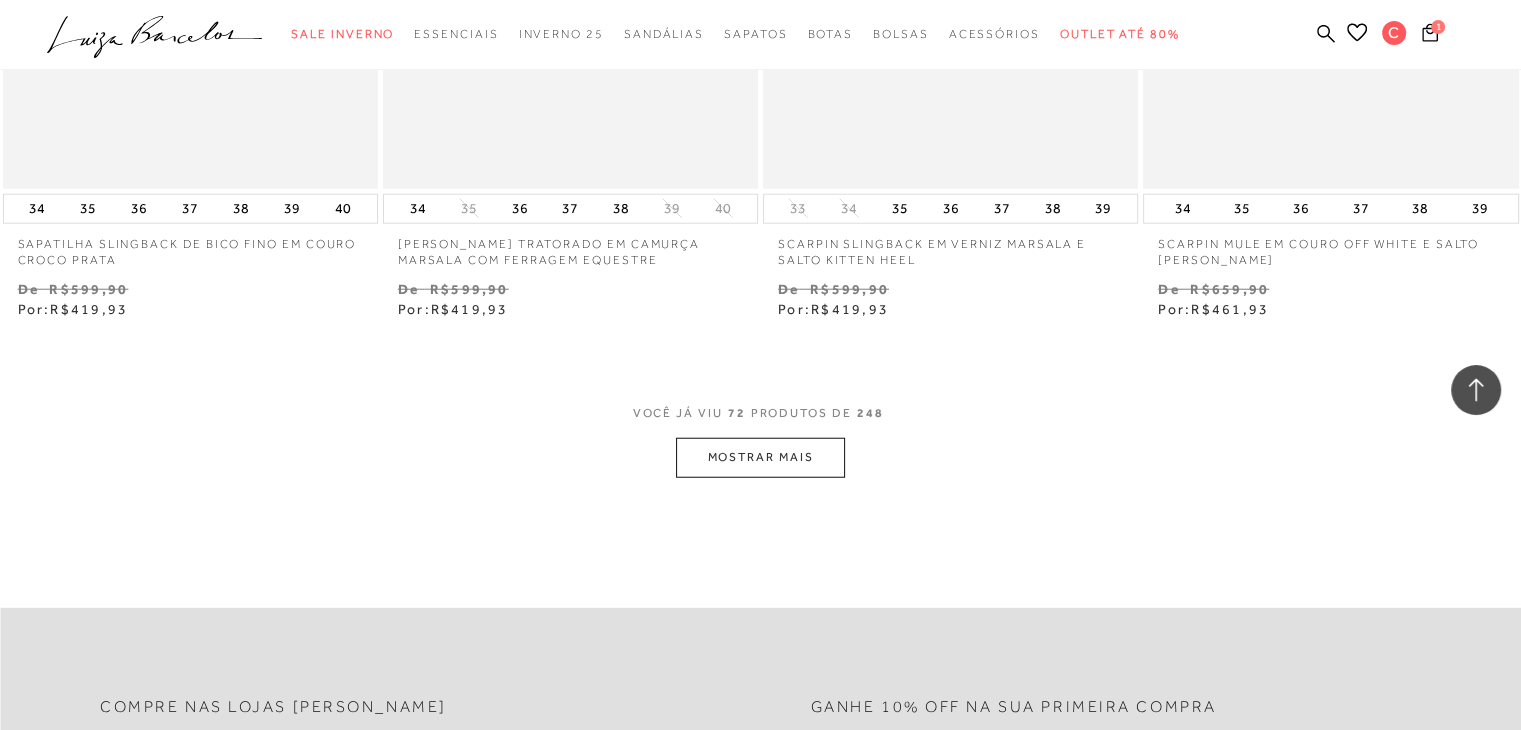 click on "MOSTRAR MAIS" at bounding box center (760, 457) 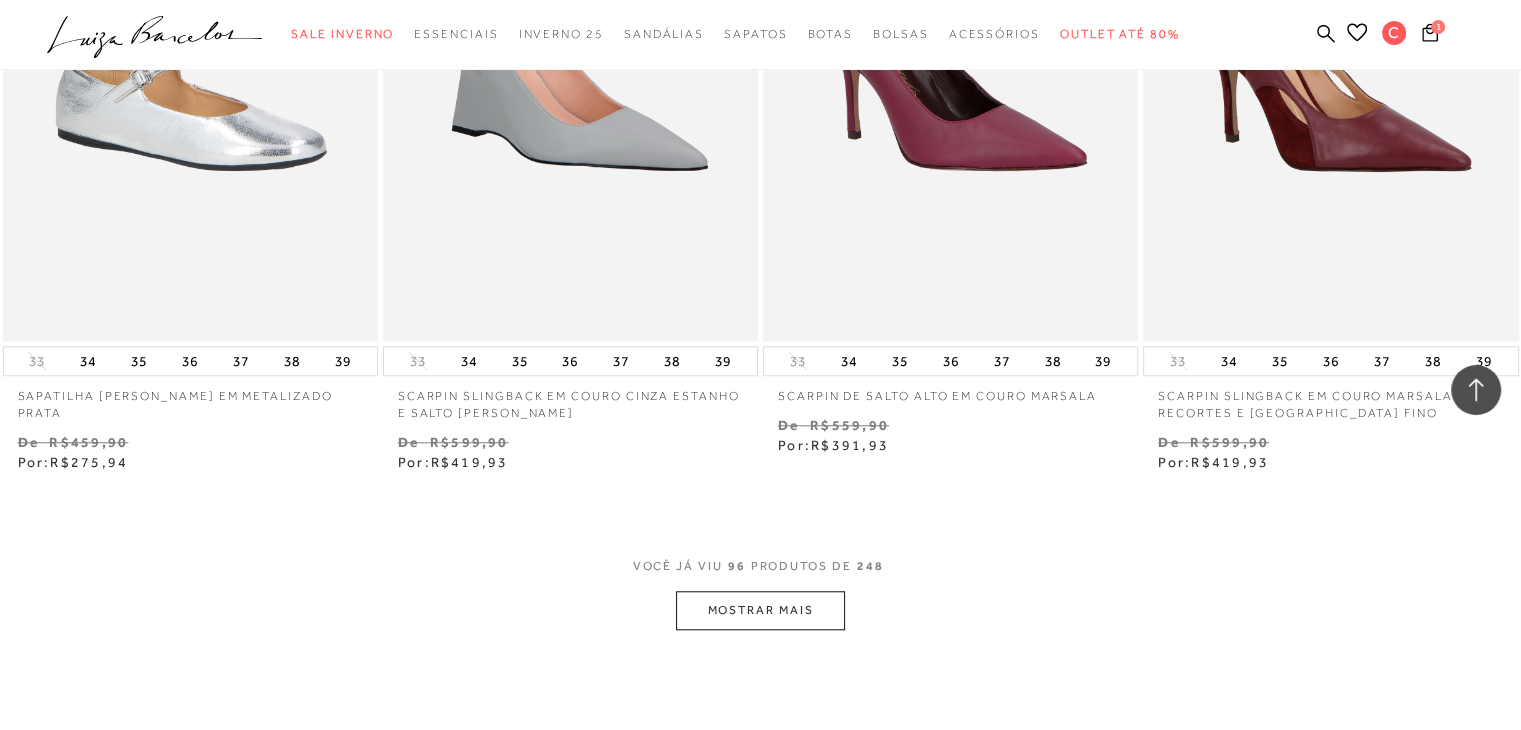 scroll, scrollTop: 16960, scrollLeft: 0, axis: vertical 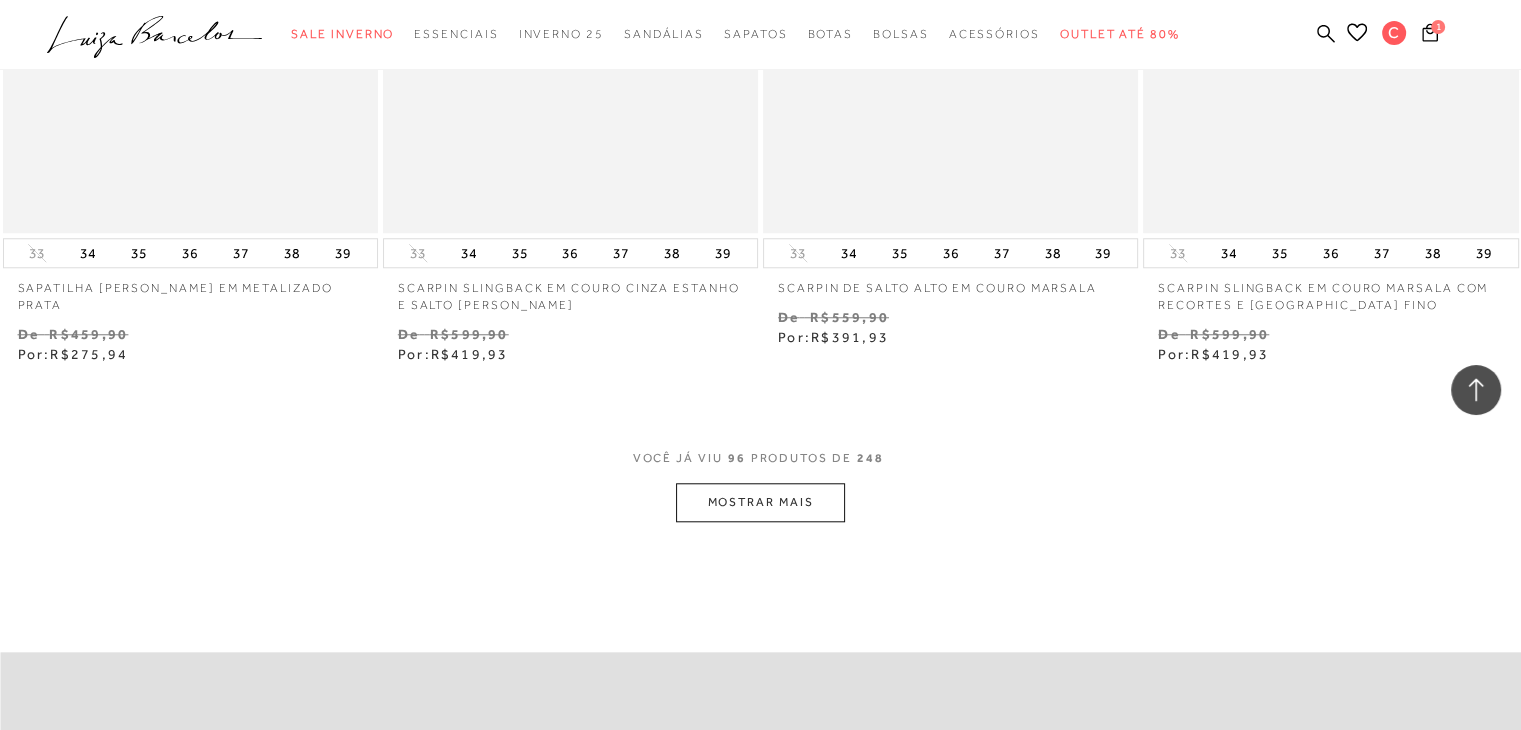 click on "MOSTRAR MAIS" at bounding box center (760, 502) 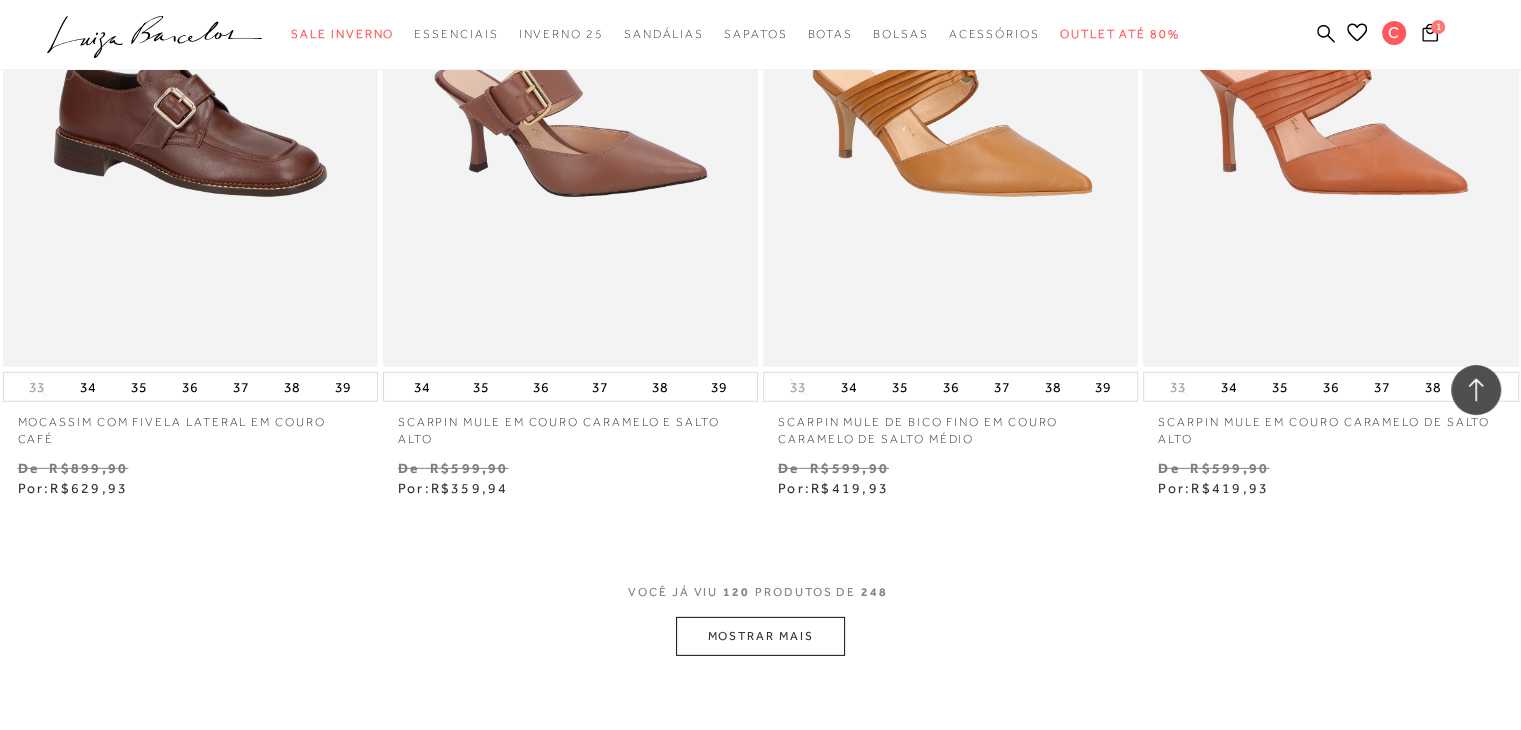 scroll, scrollTop: 21240, scrollLeft: 0, axis: vertical 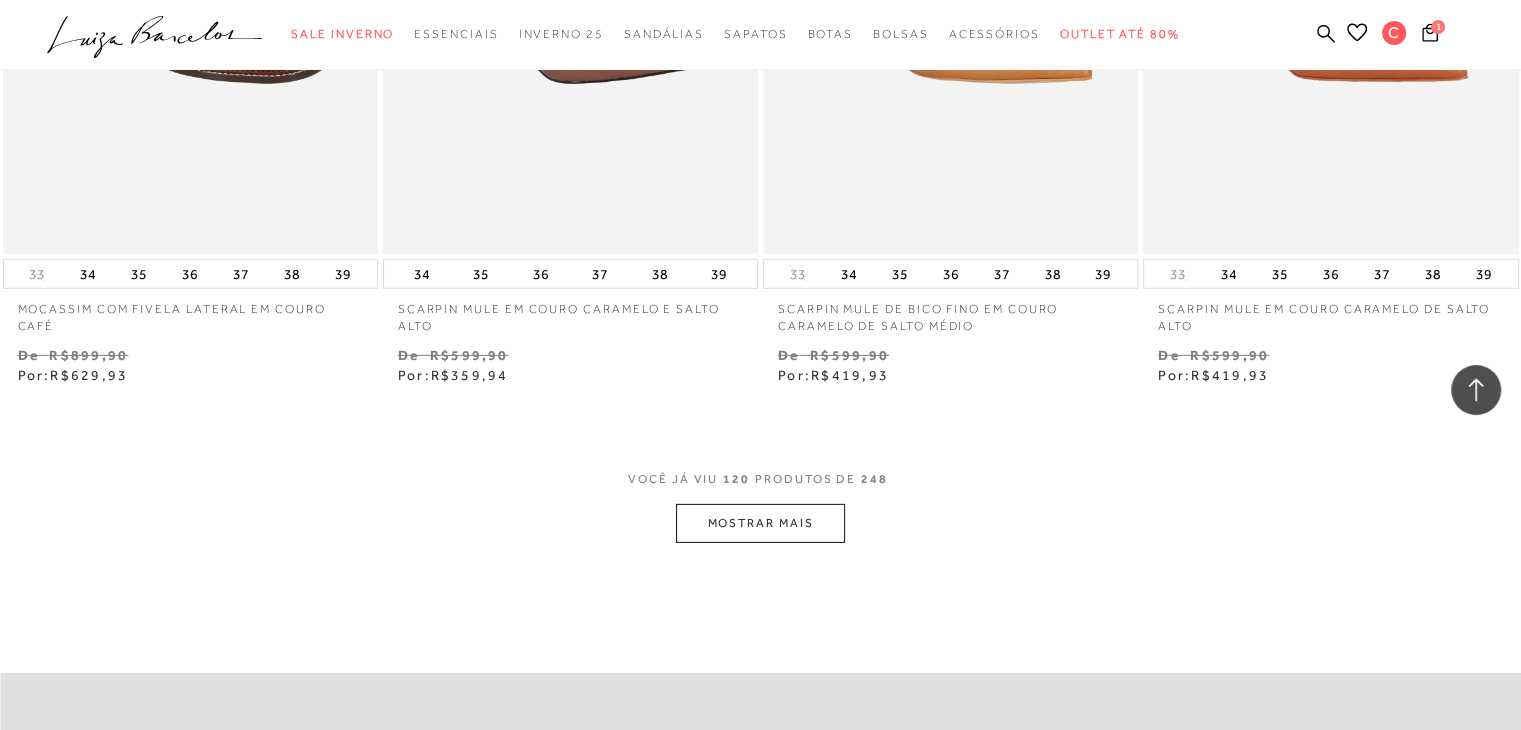 click on "MOSTRAR MAIS" at bounding box center (760, 523) 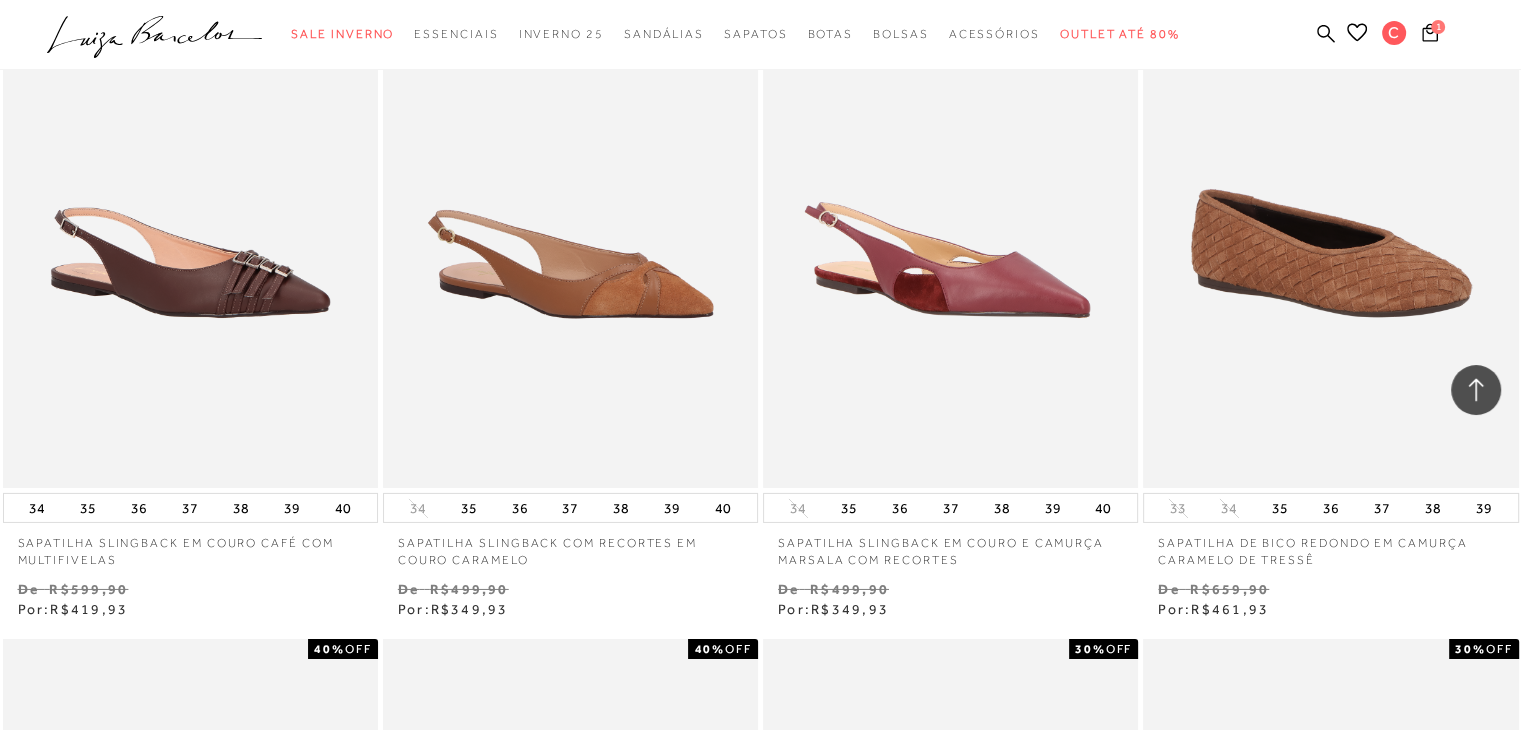 scroll, scrollTop: 21760, scrollLeft: 0, axis: vertical 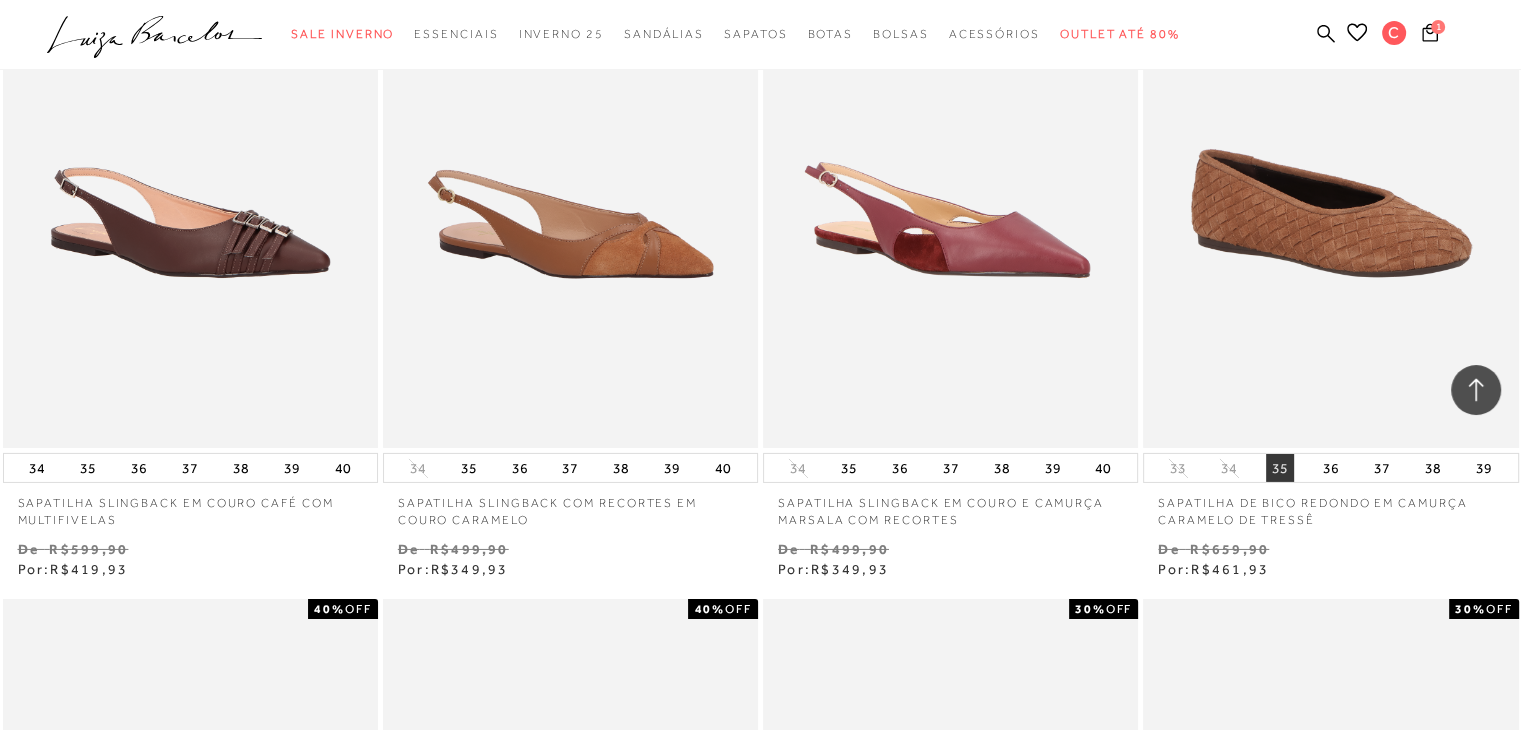 click on "35" at bounding box center (1280, 468) 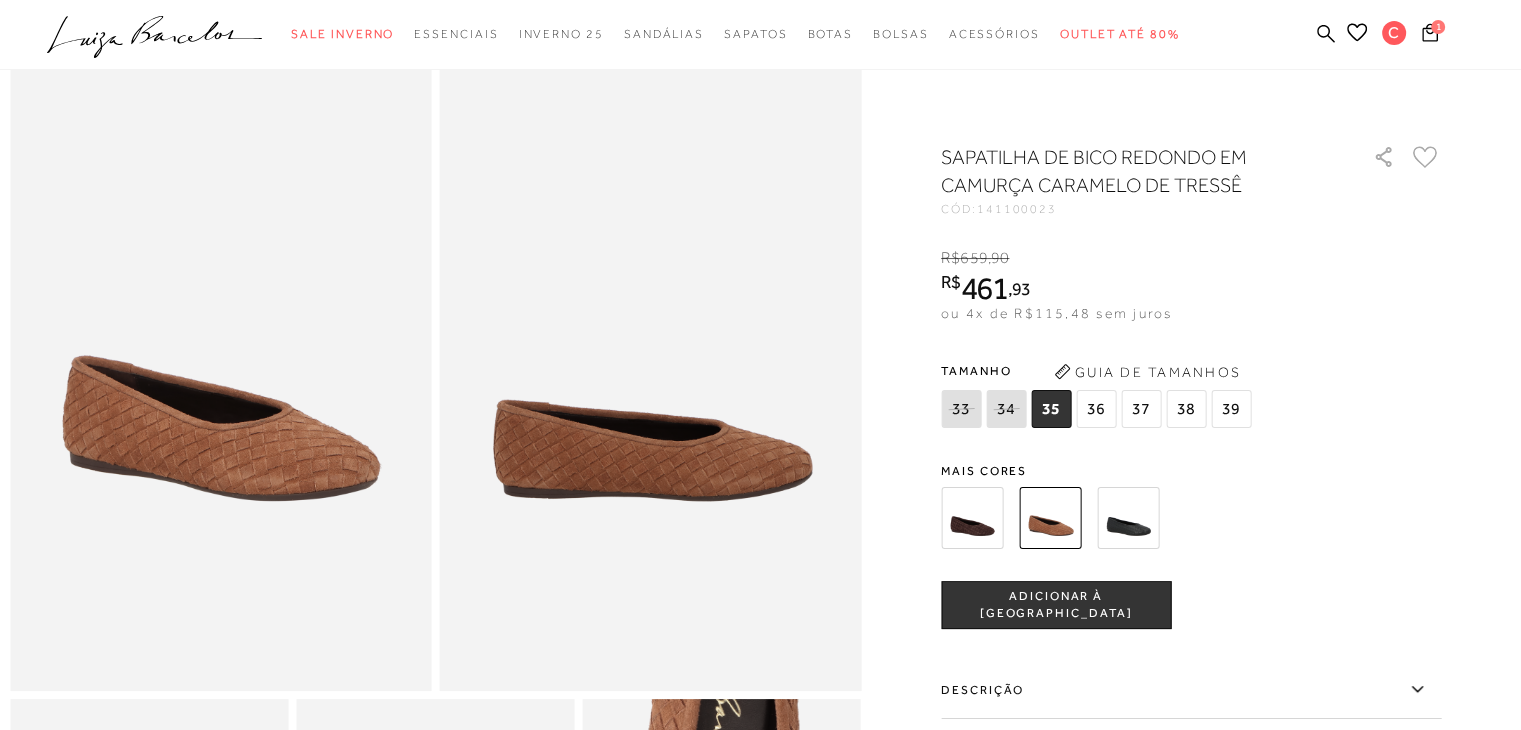 scroll, scrollTop: 80, scrollLeft: 0, axis: vertical 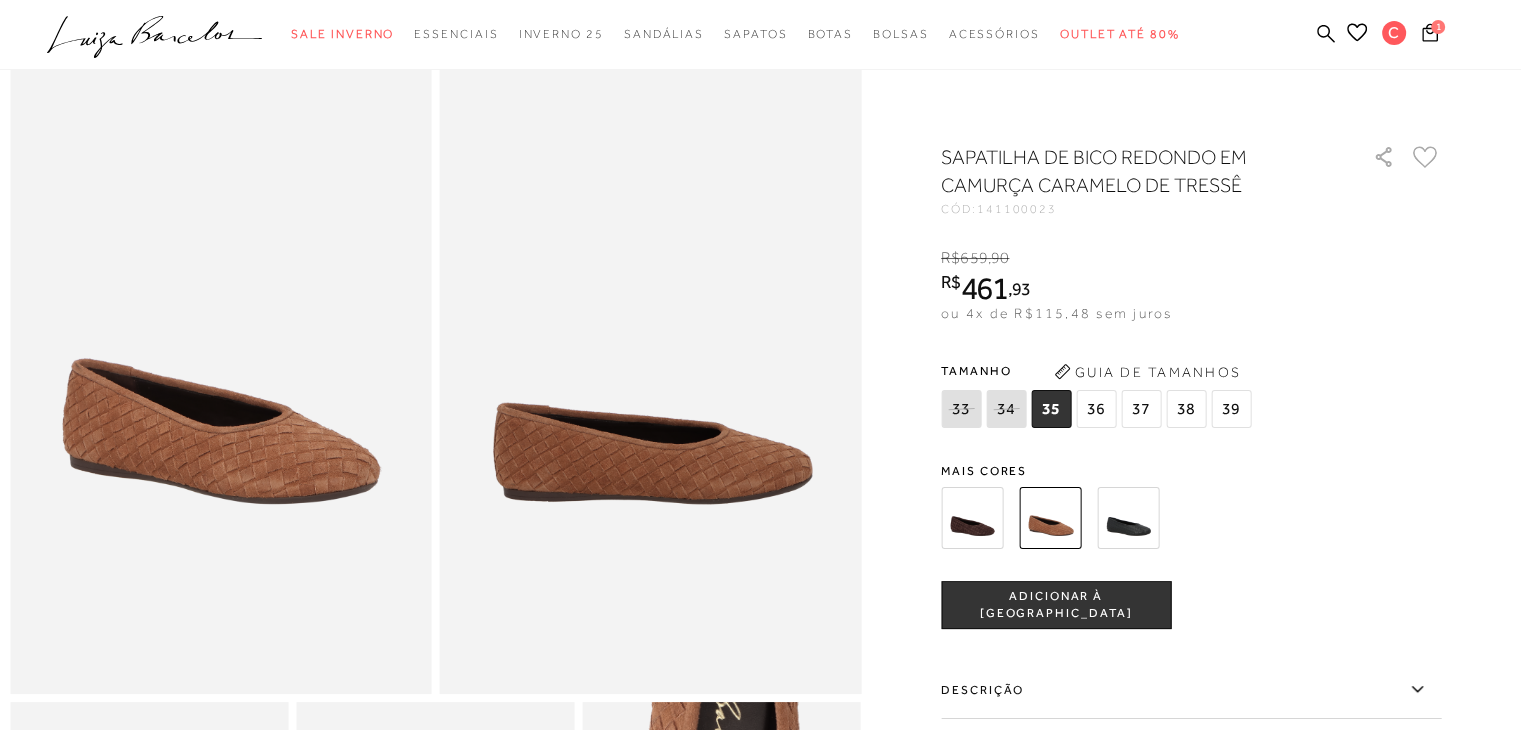 click at bounding box center [972, 518] 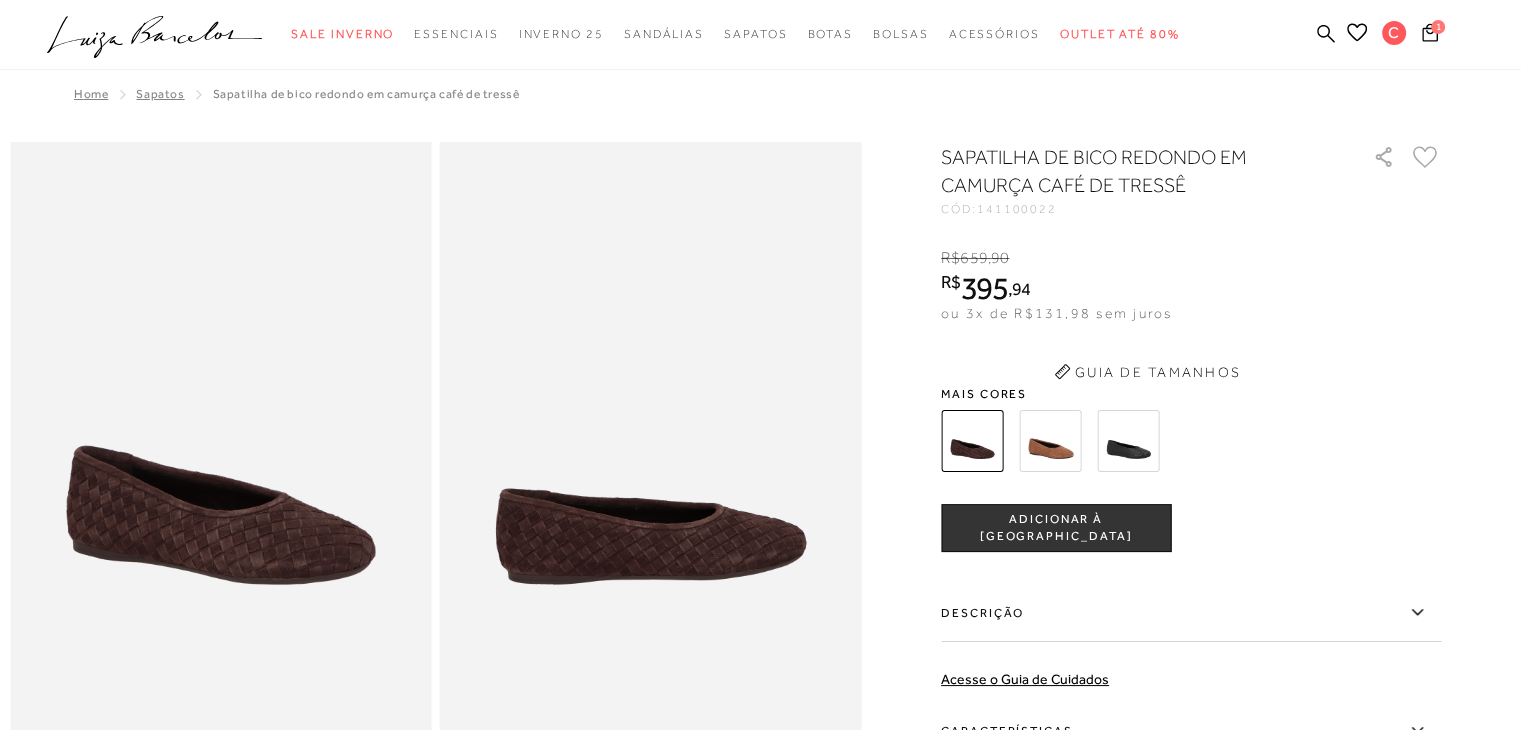 scroll, scrollTop: 0, scrollLeft: 0, axis: both 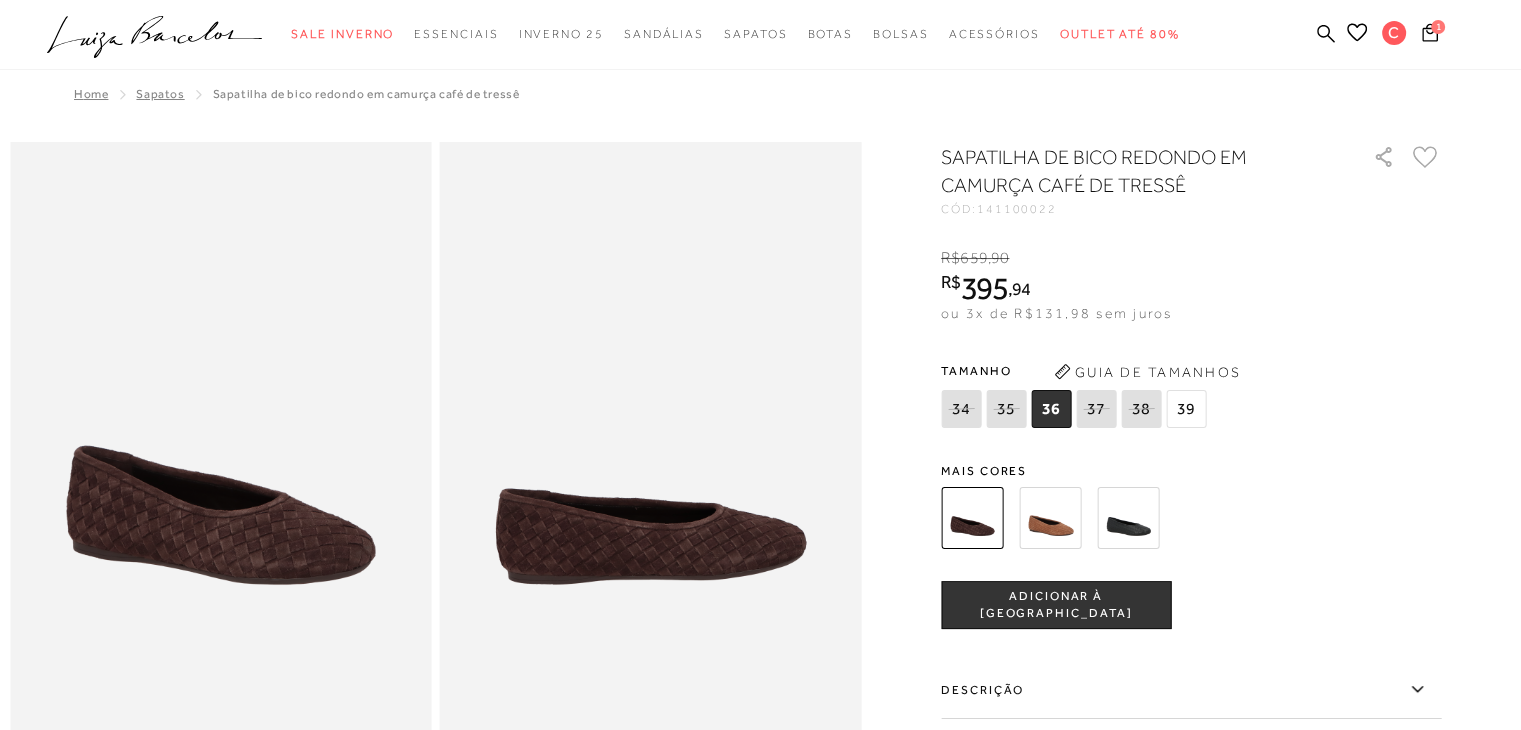click at bounding box center [1128, 518] 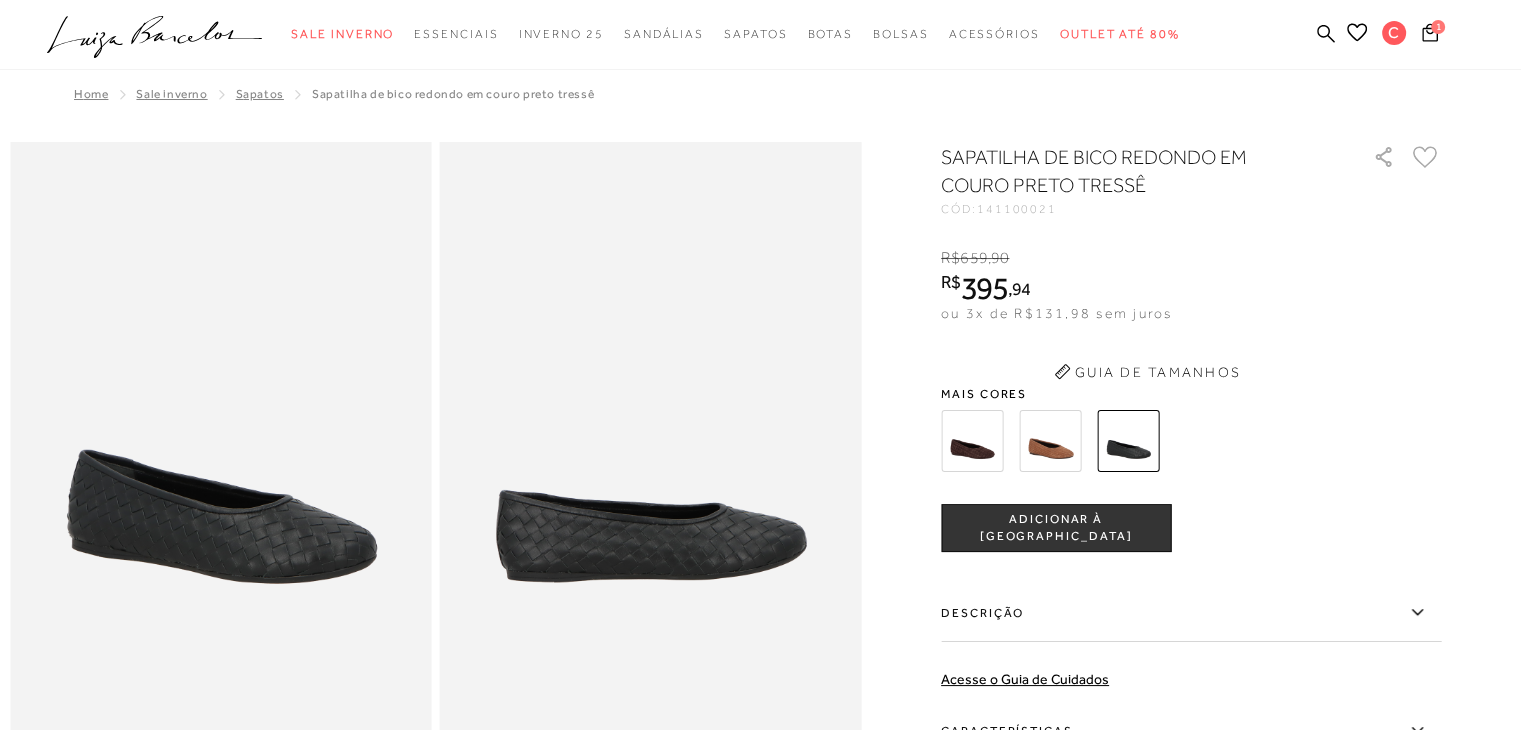 scroll, scrollTop: 0, scrollLeft: 0, axis: both 